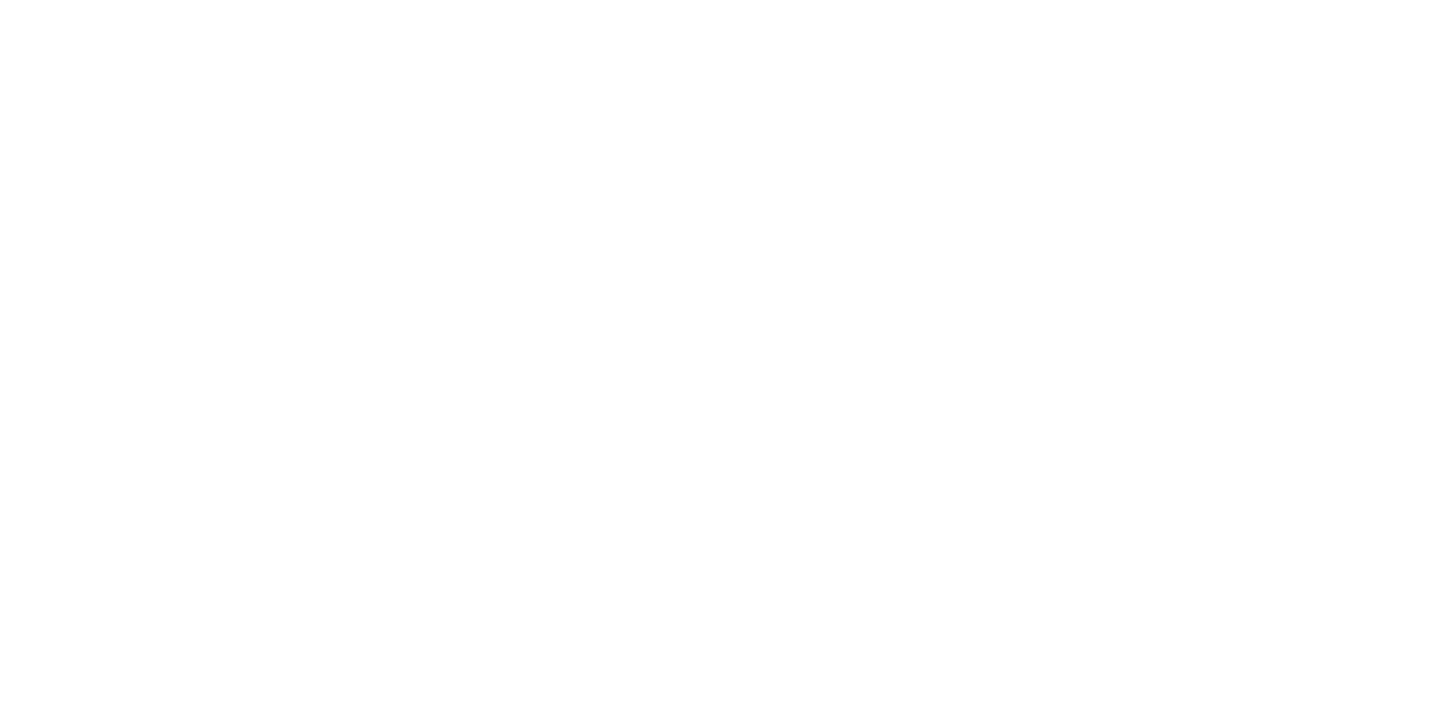 scroll, scrollTop: 0, scrollLeft: 0, axis: both 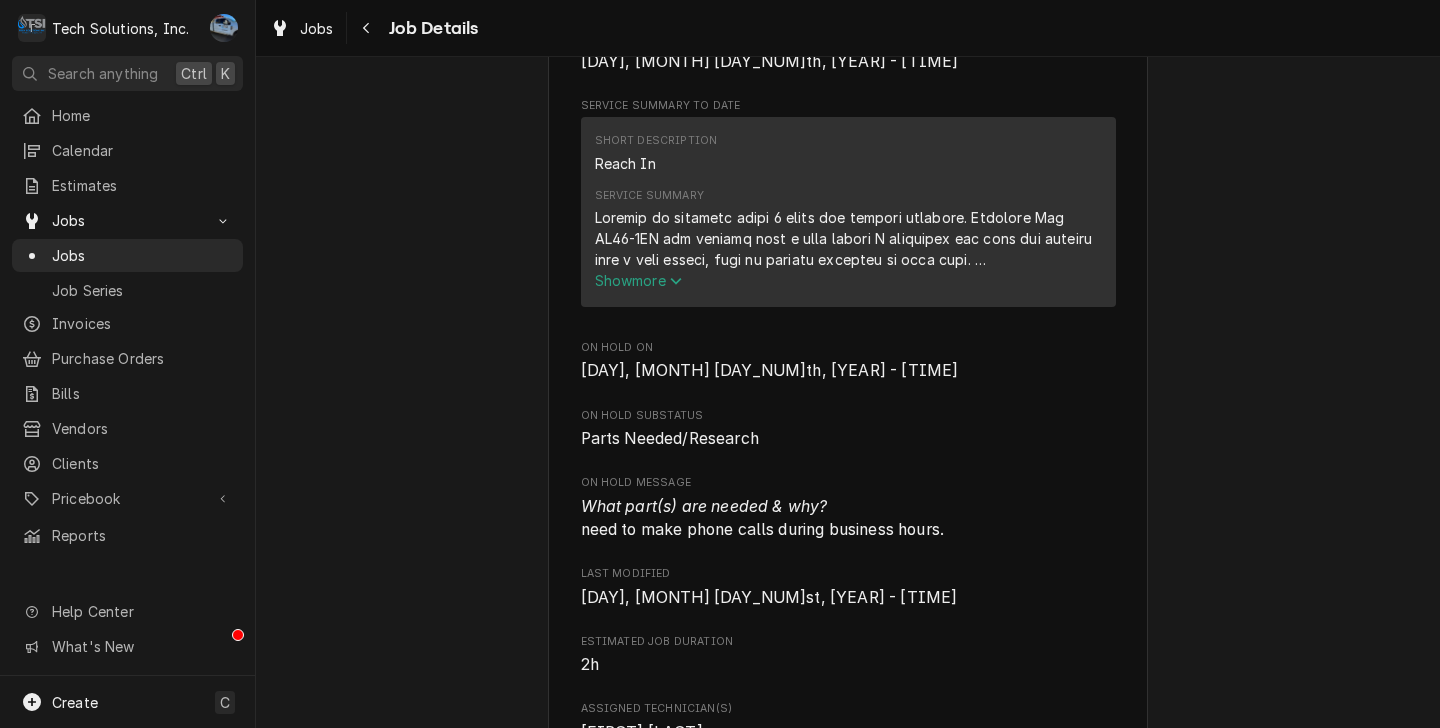 click on "Service Summary Show  more" at bounding box center [848, 239] 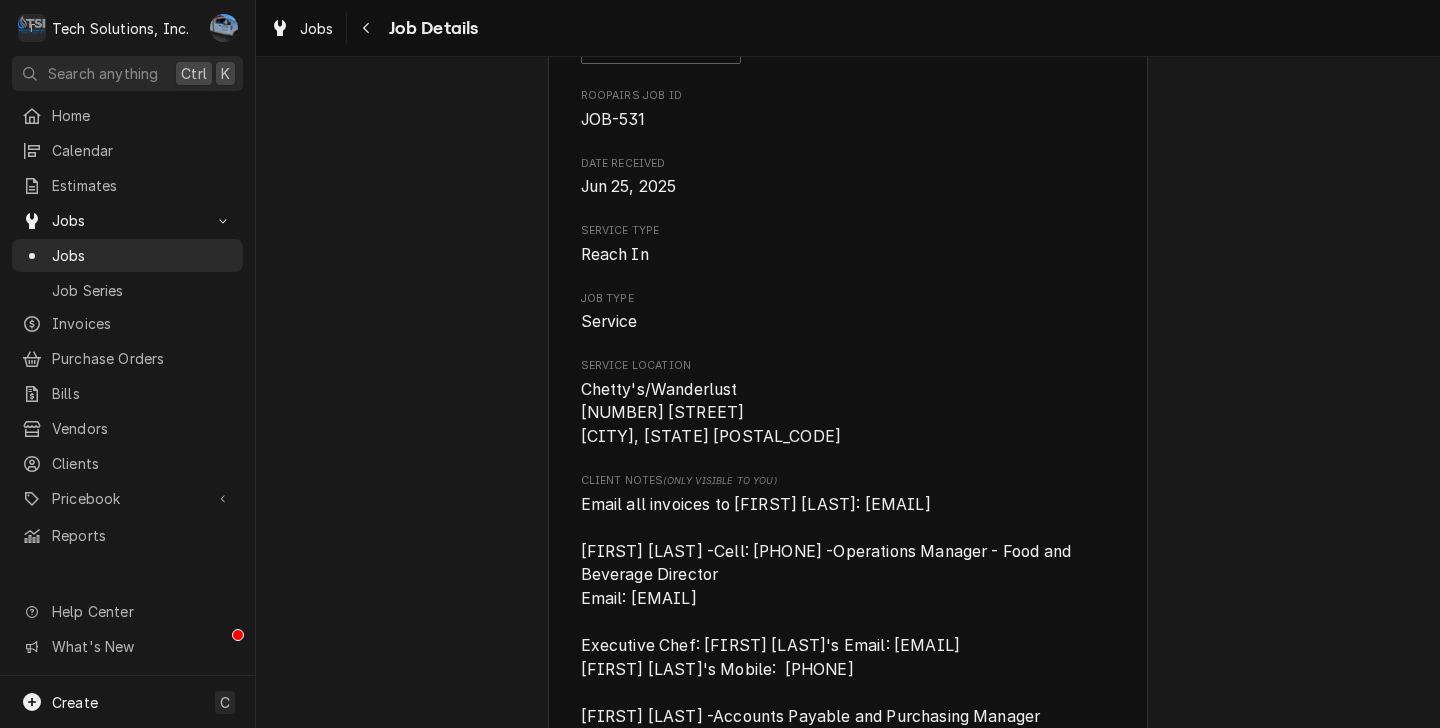 scroll, scrollTop: 0, scrollLeft: 0, axis: both 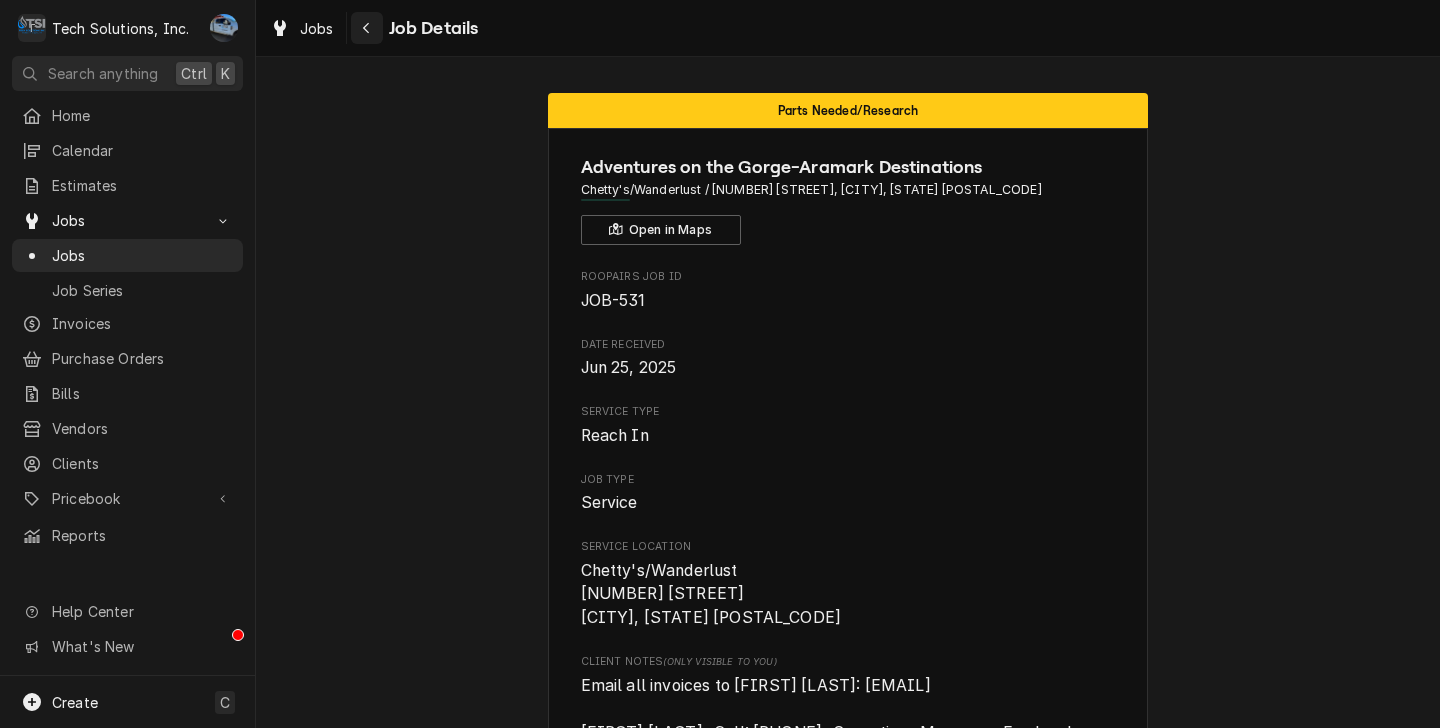 click at bounding box center [367, 28] 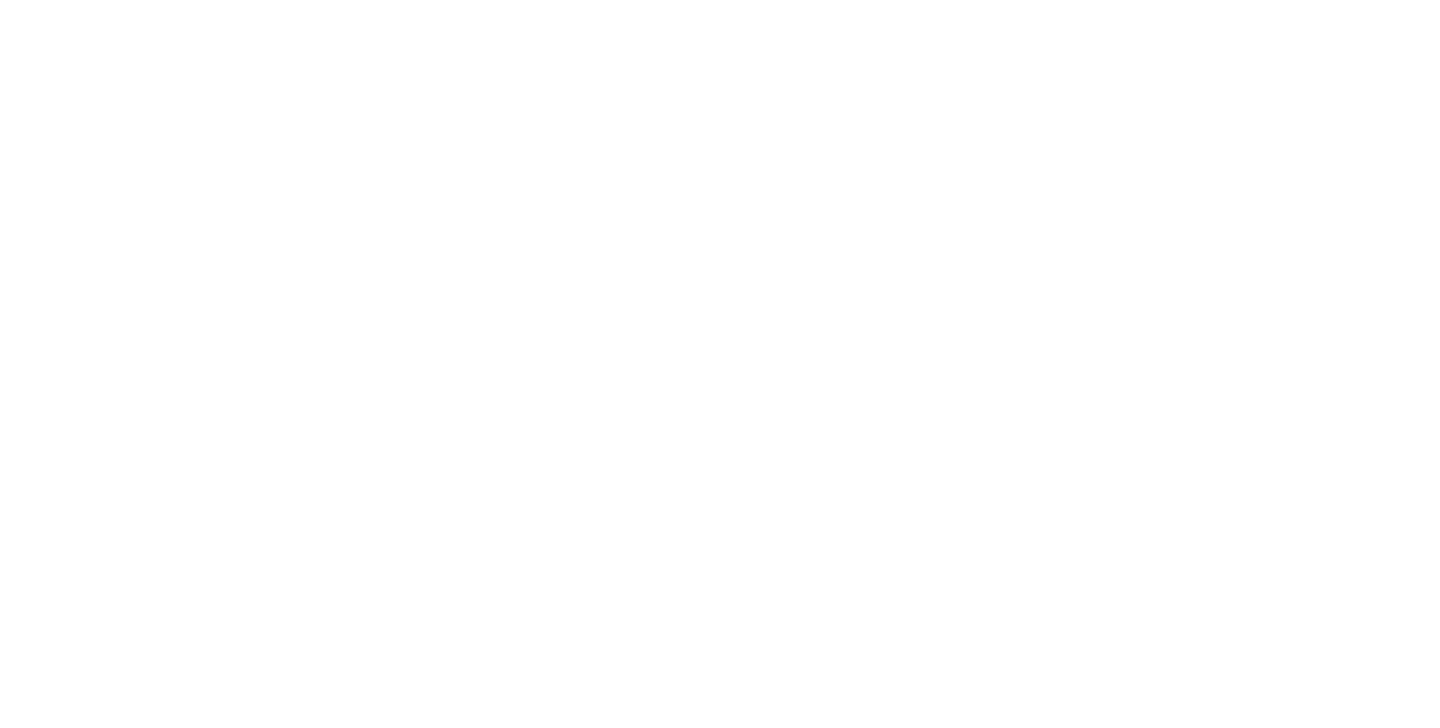 scroll, scrollTop: 0, scrollLeft: 0, axis: both 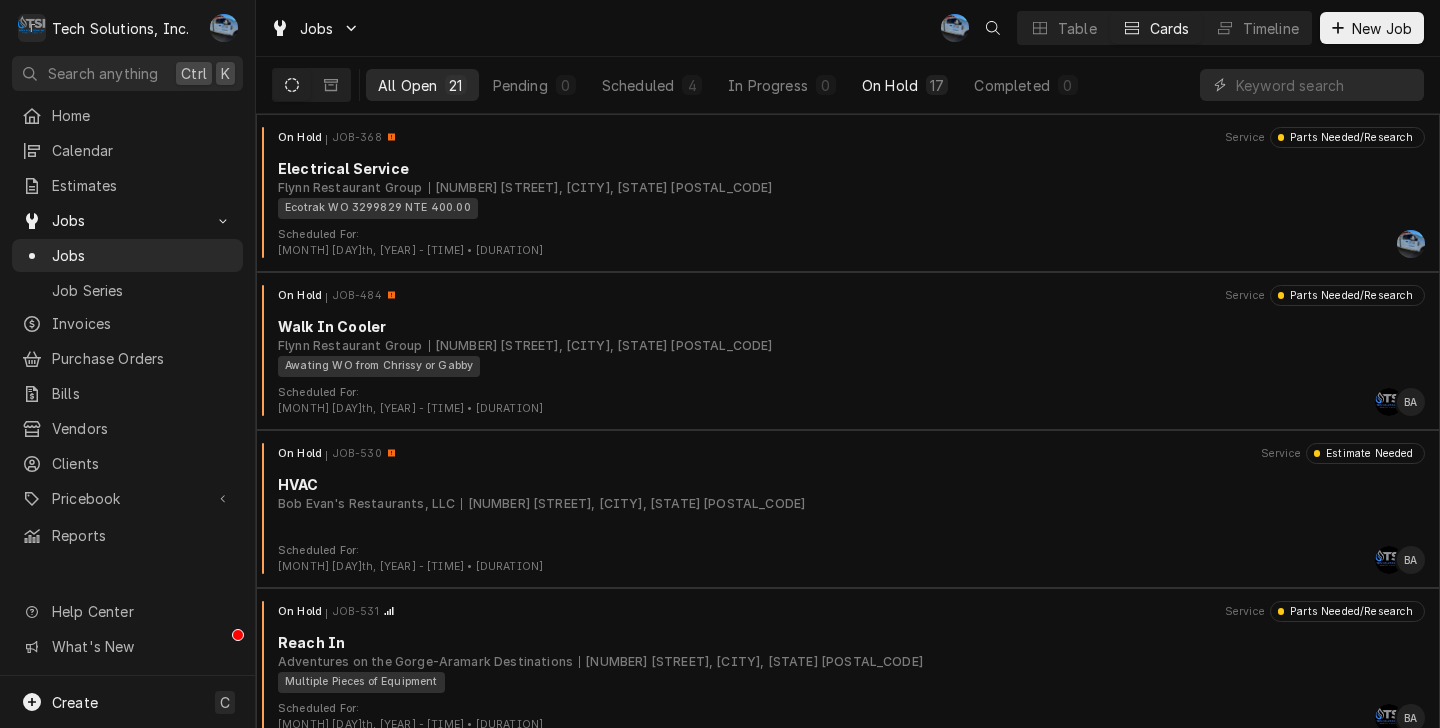 click on "On Hold" at bounding box center (890, 85) 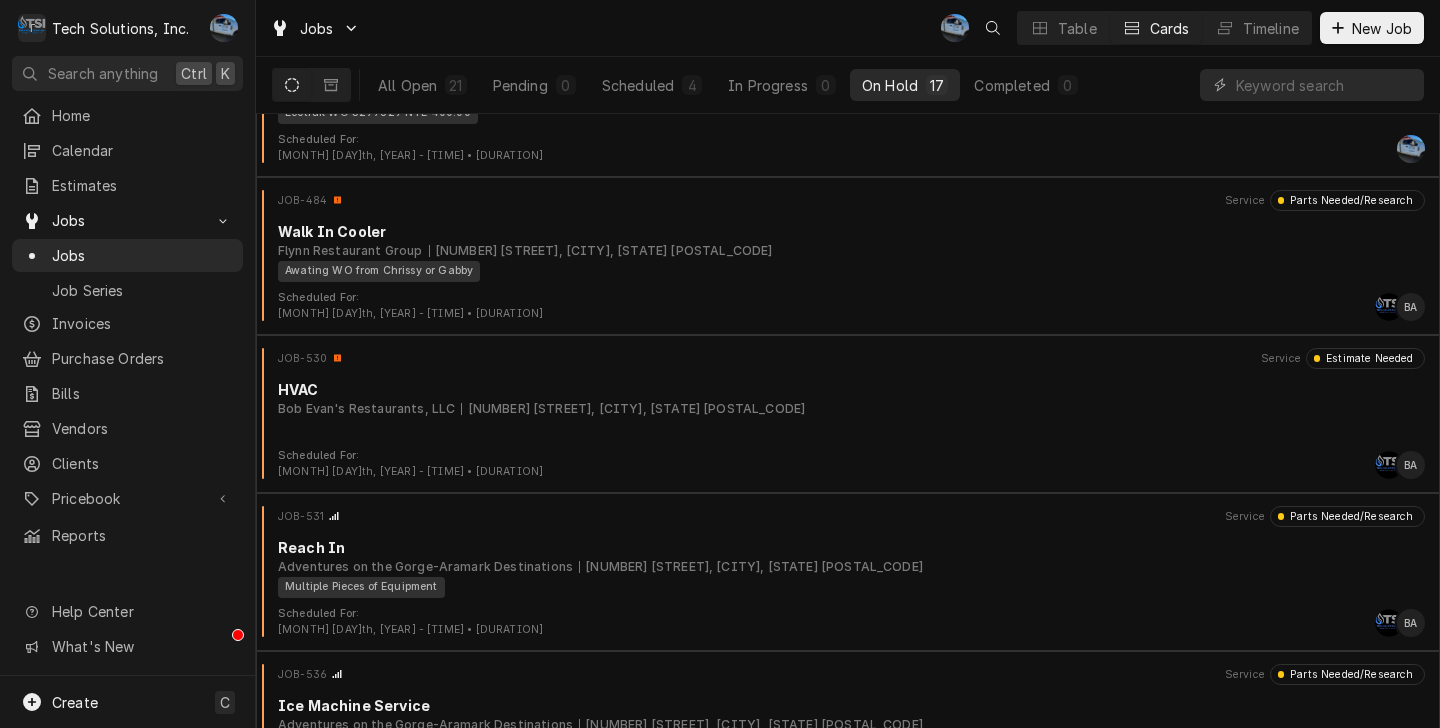 scroll, scrollTop: 0, scrollLeft: 0, axis: both 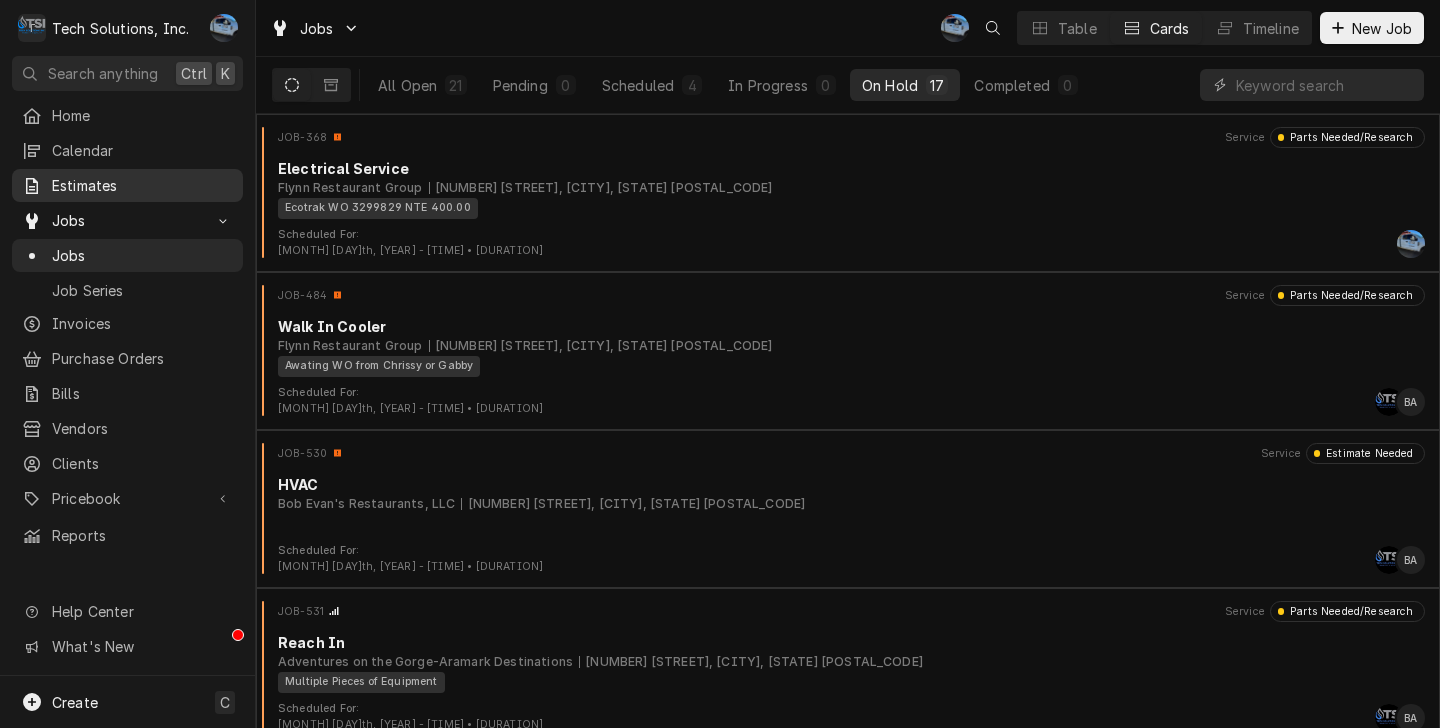 click on "Estimates" at bounding box center [142, 185] 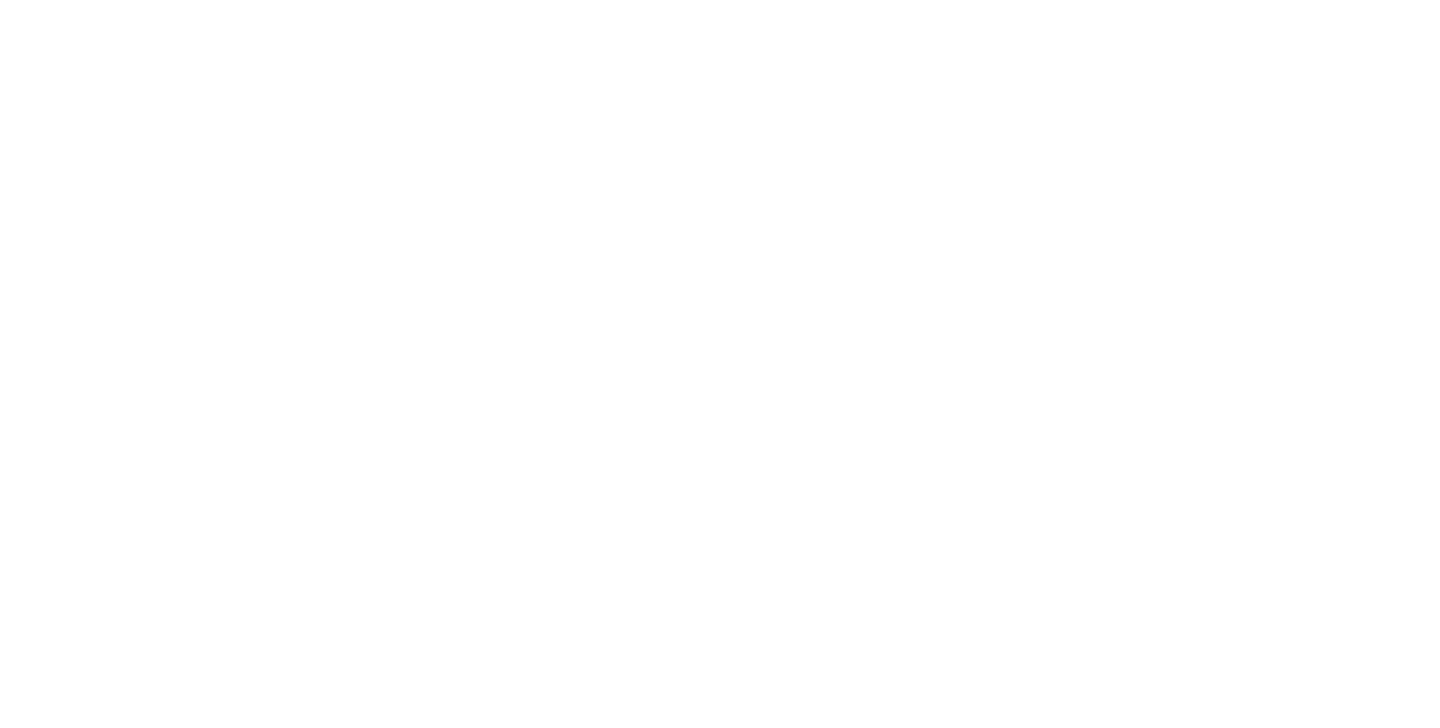 scroll, scrollTop: 0, scrollLeft: 0, axis: both 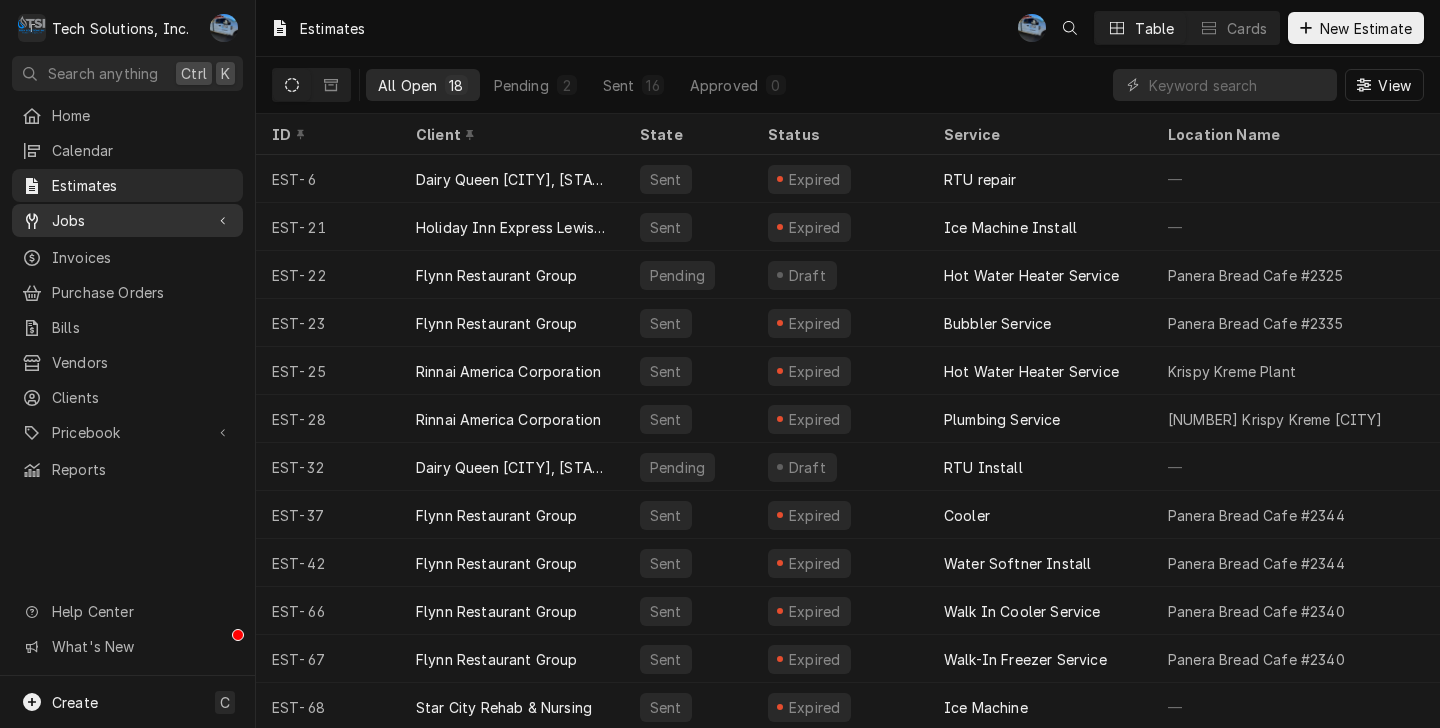 click on "Jobs" at bounding box center [127, 220] 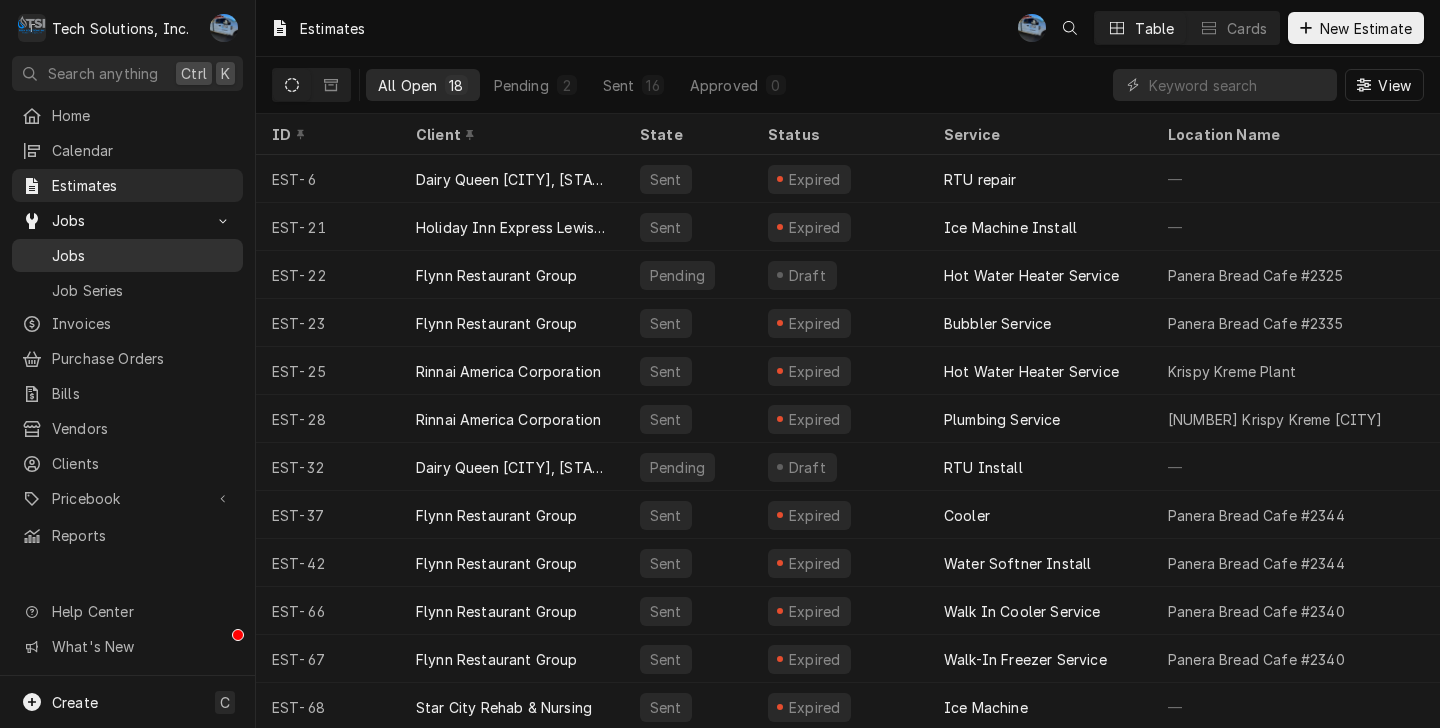 click on "Jobs" at bounding box center [142, 255] 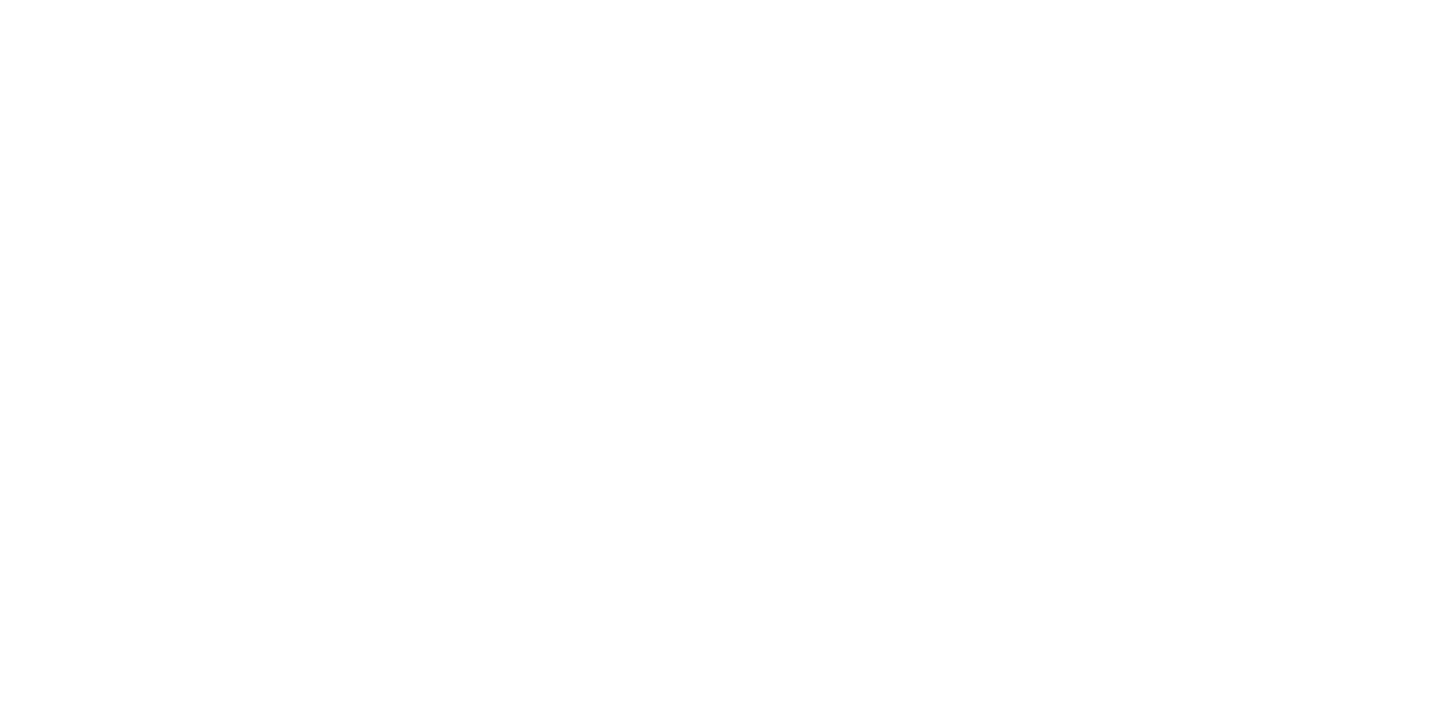 scroll, scrollTop: 0, scrollLeft: 0, axis: both 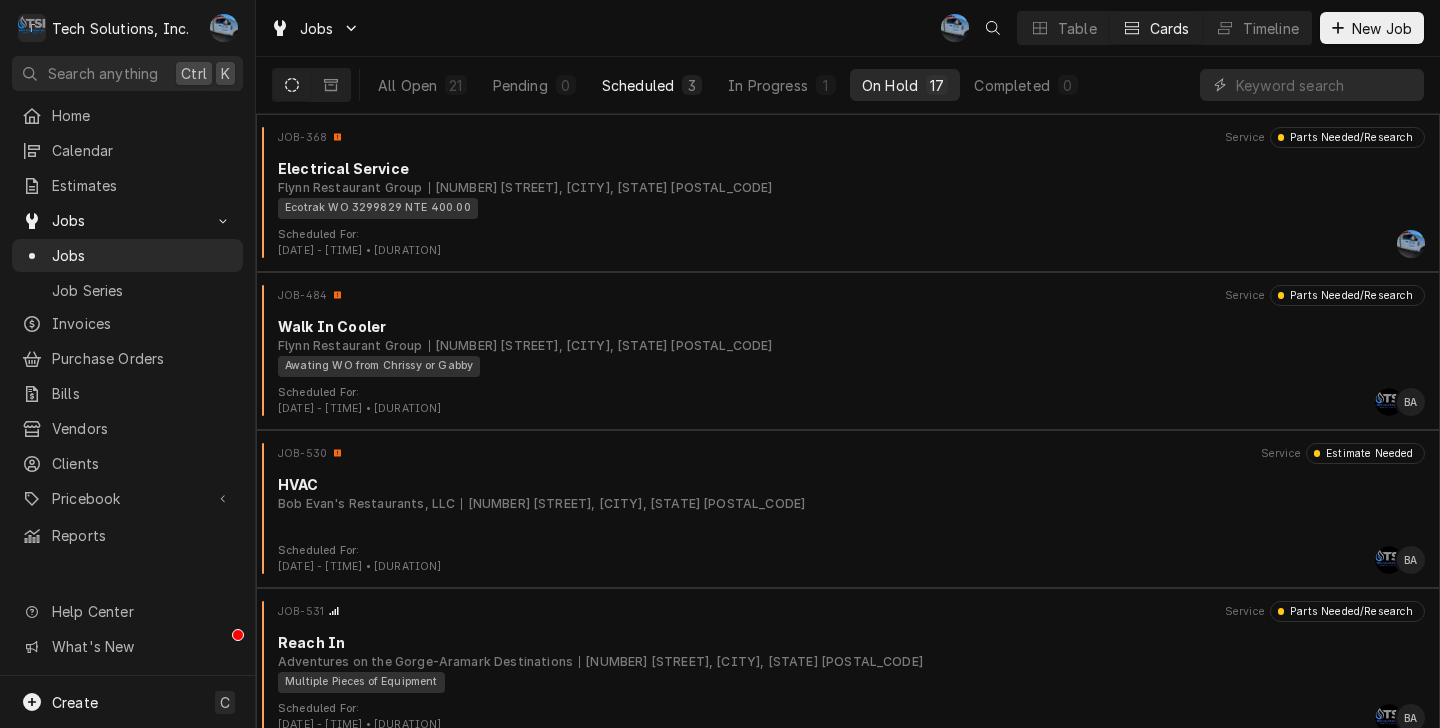 click on "Scheduled" at bounding box center [638, 85] 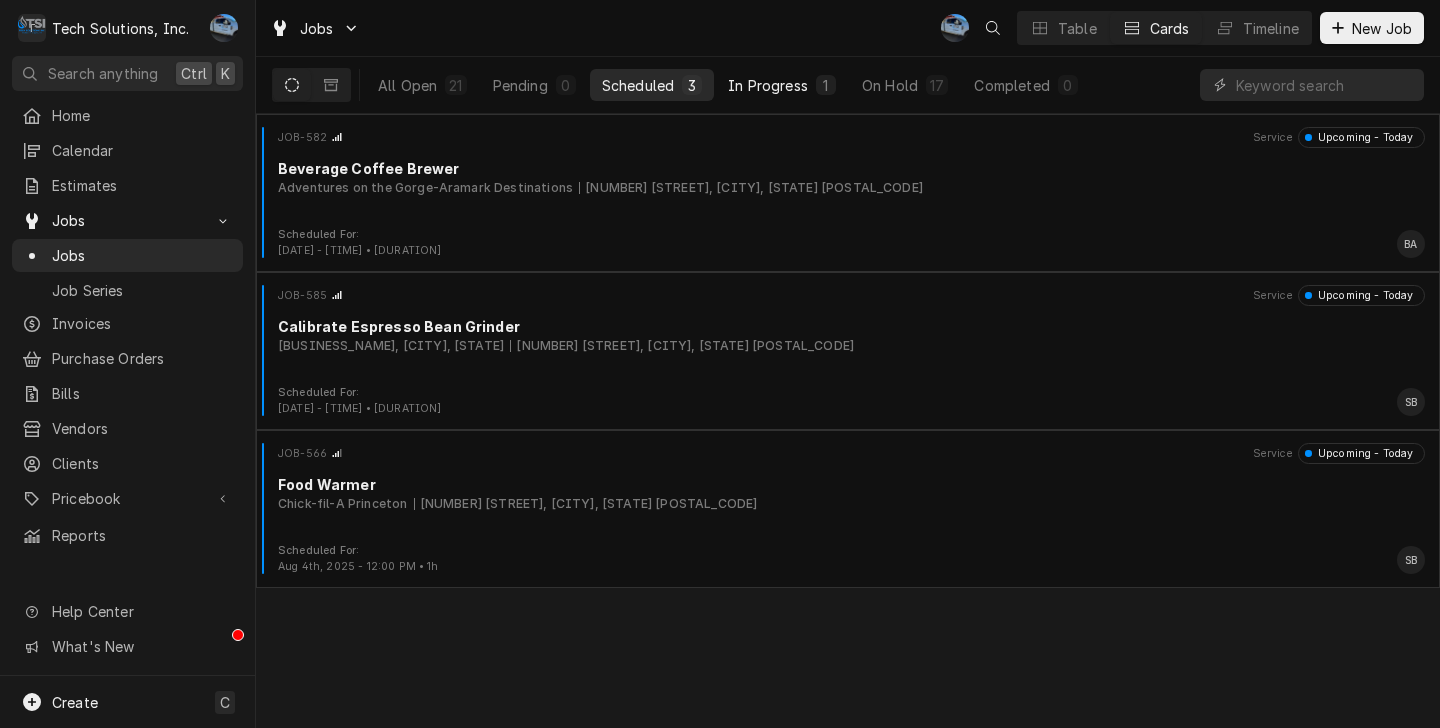 click on "In Progress" at bounding box center (768, 85) 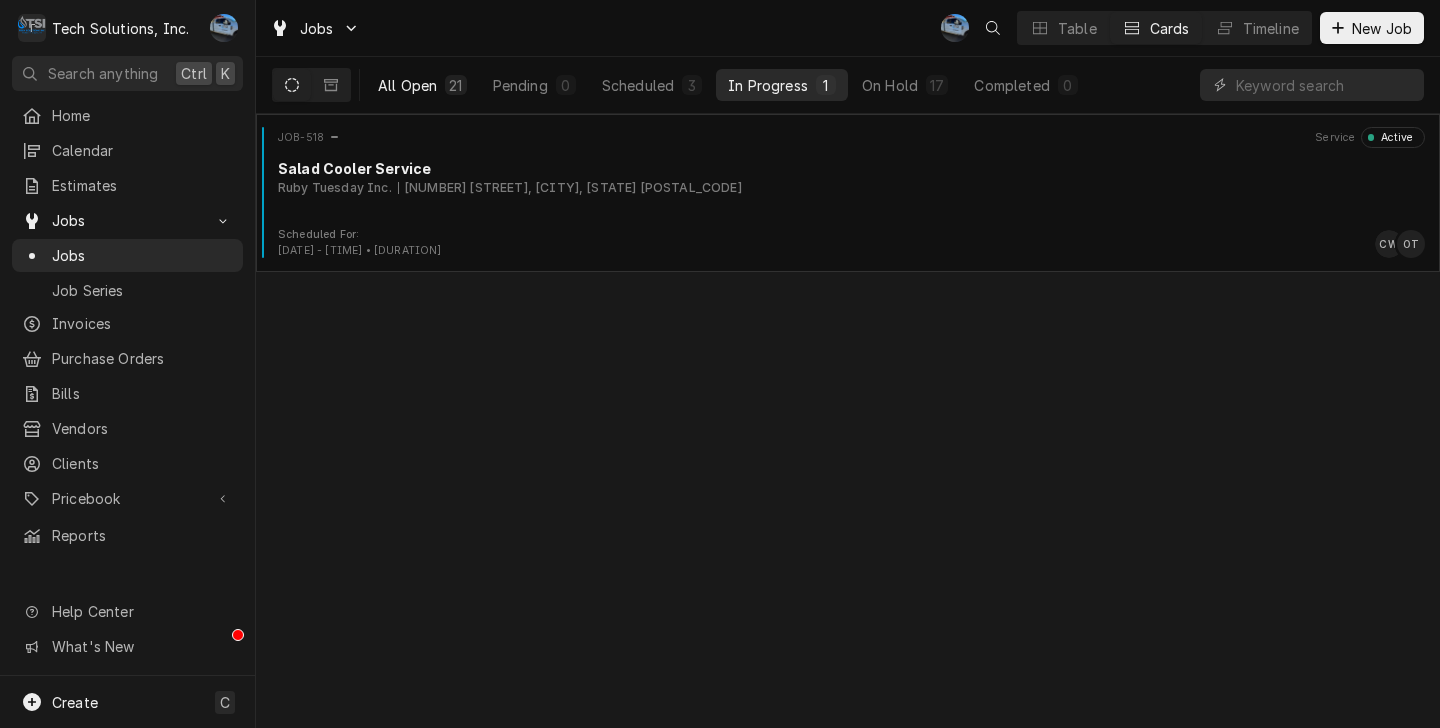 click on "All Open" at bounding box center [407, 85] 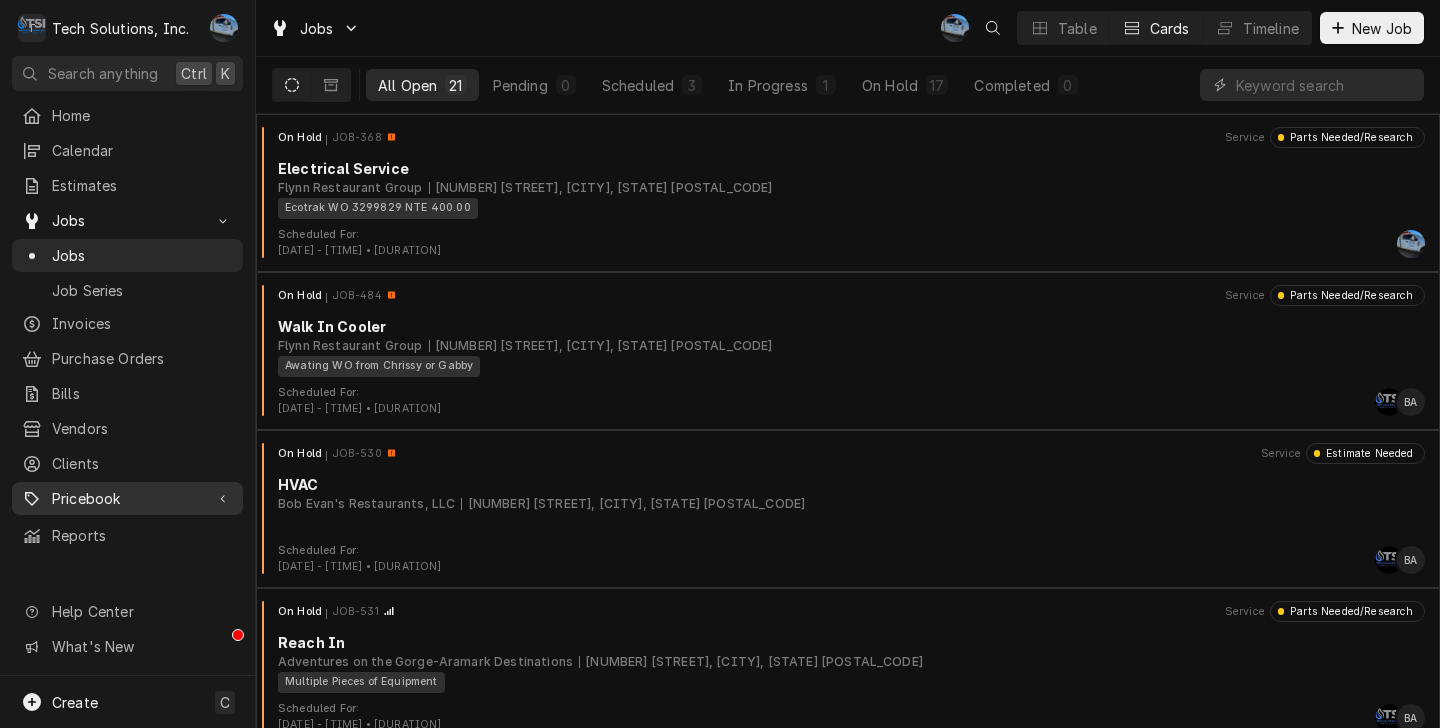 click 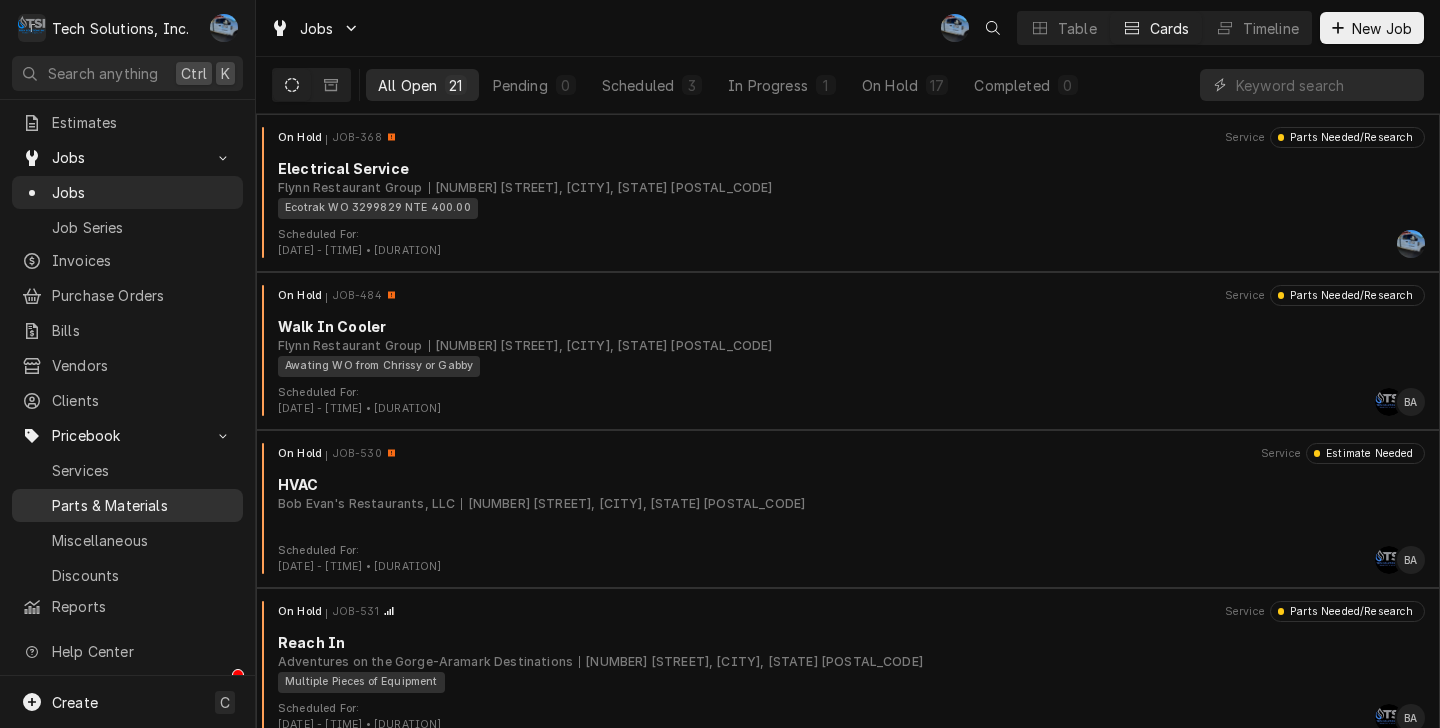 scroll, scrollTop: 65, scrollLeft: 0, axis: vertical 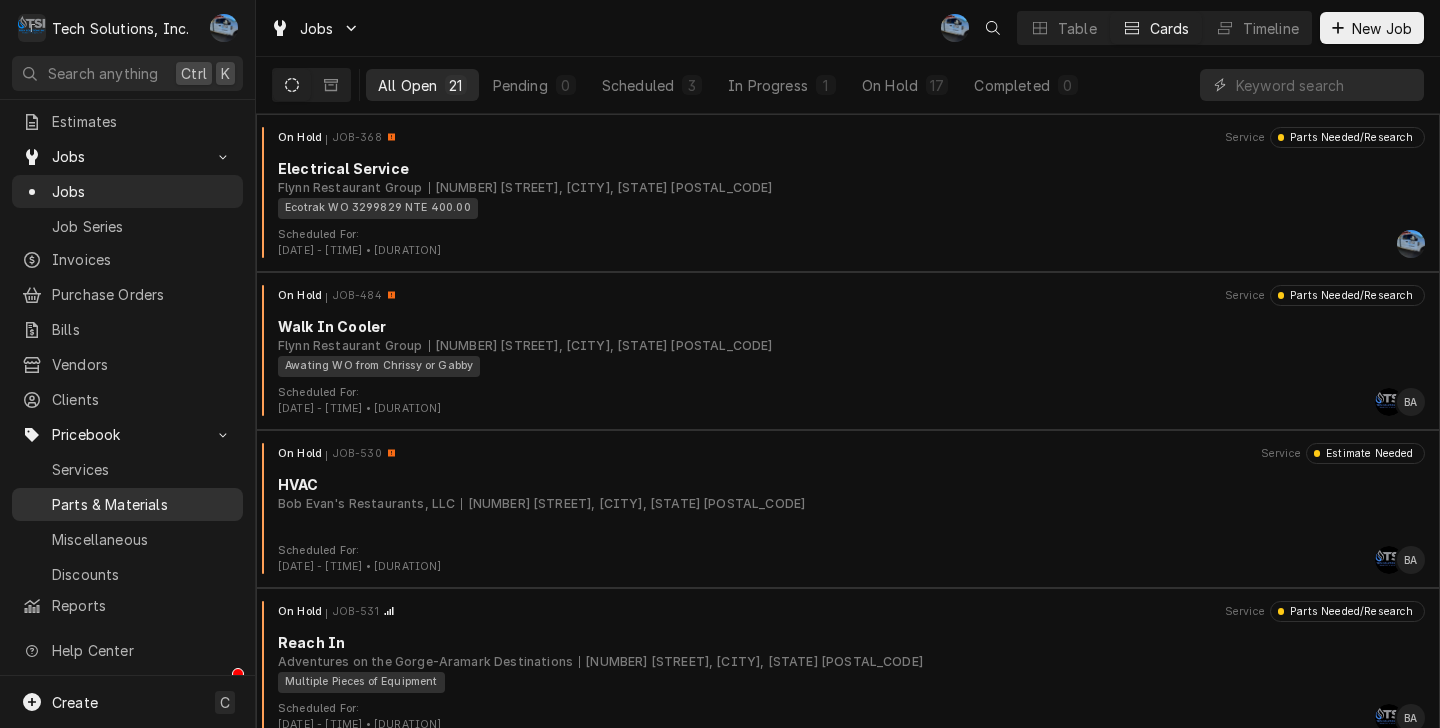 click on "Parts & Materials" at bounding box center [142, 504] 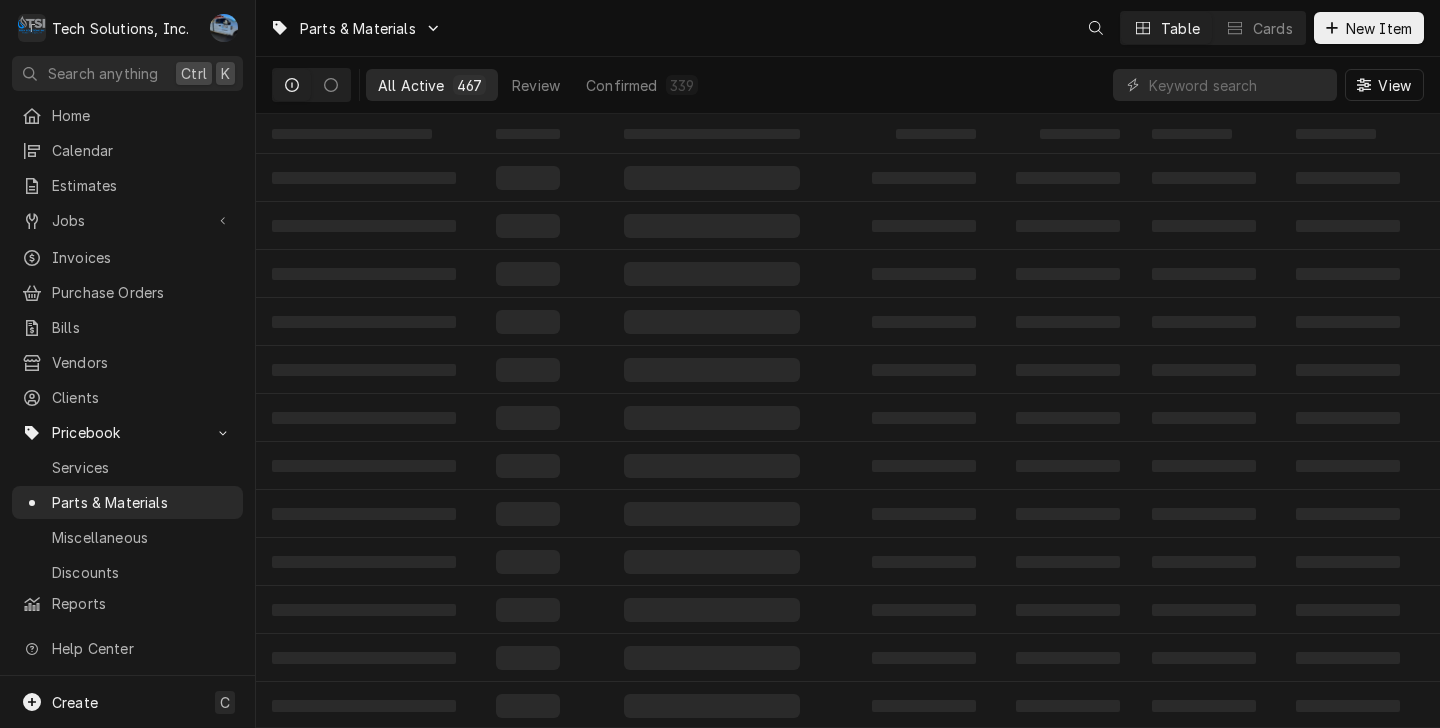 scroll, scrollTop: 0, scrollLeft: 0, axis: both 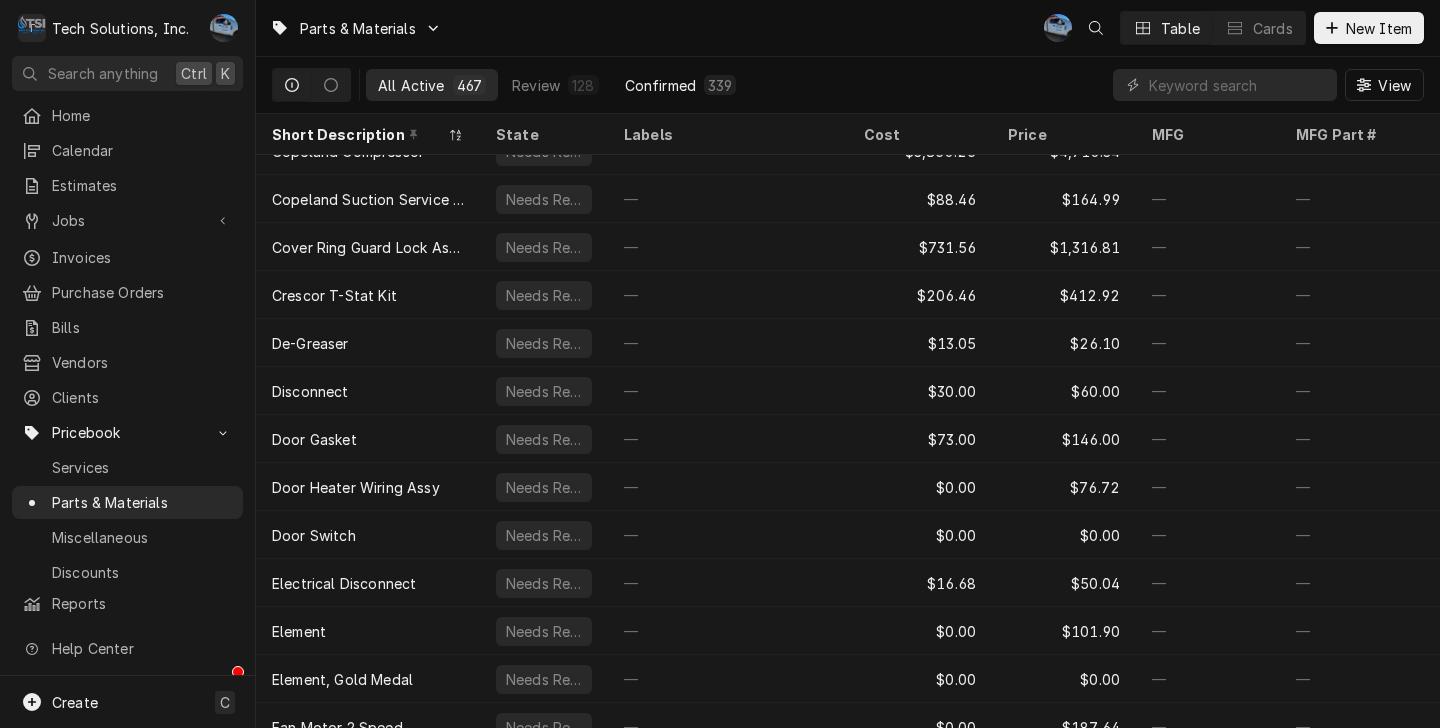 click on "Confirmed" at bounding box center [660, 85] 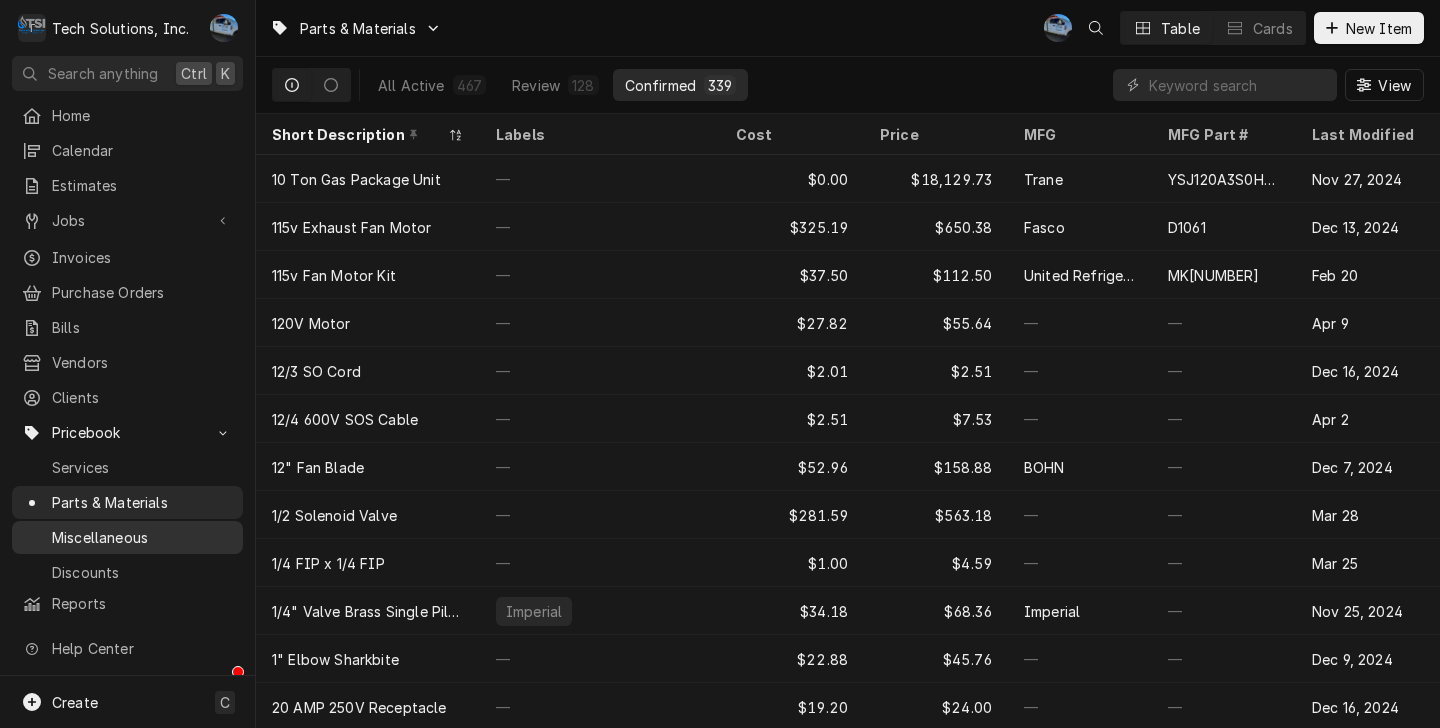 click on "Miscellaneous" at bounding box center [142, 537] 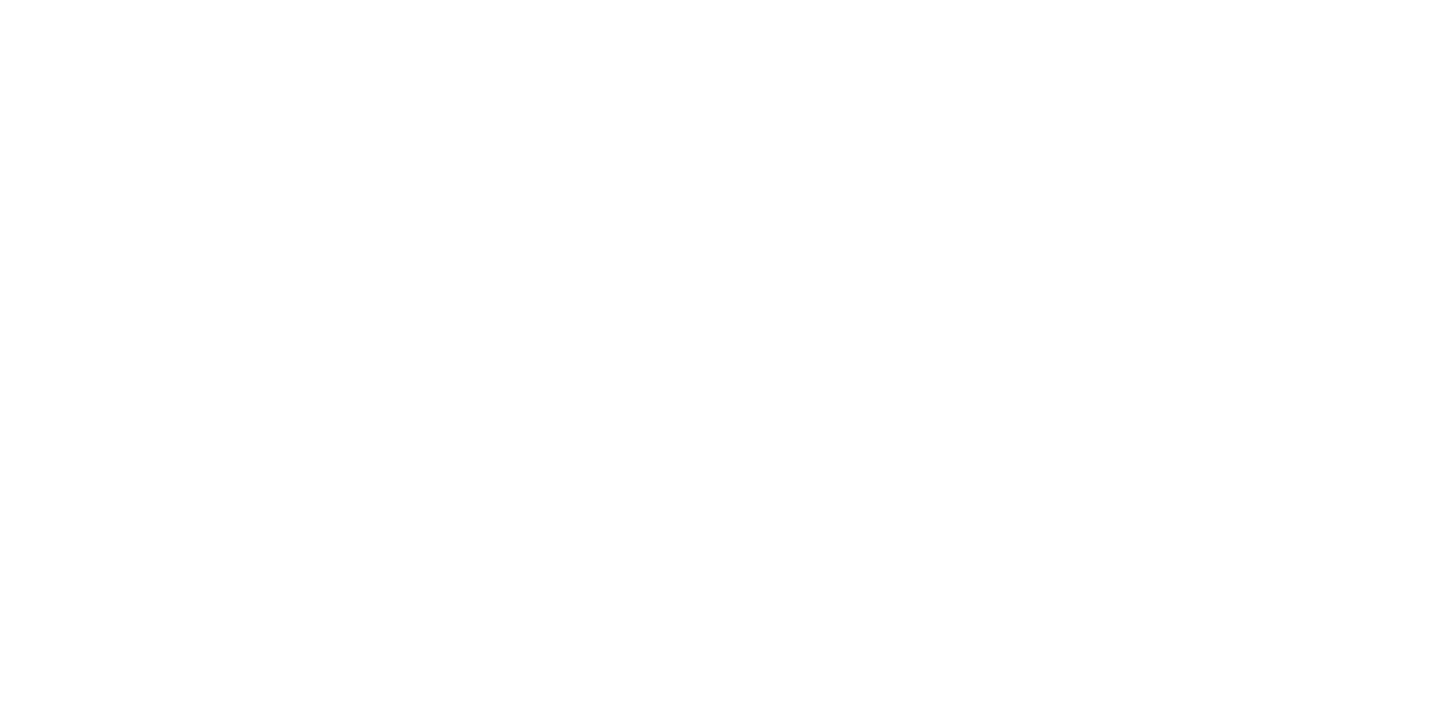 scroll, scrollTop: 0, scrollLeft: 0, axis: both 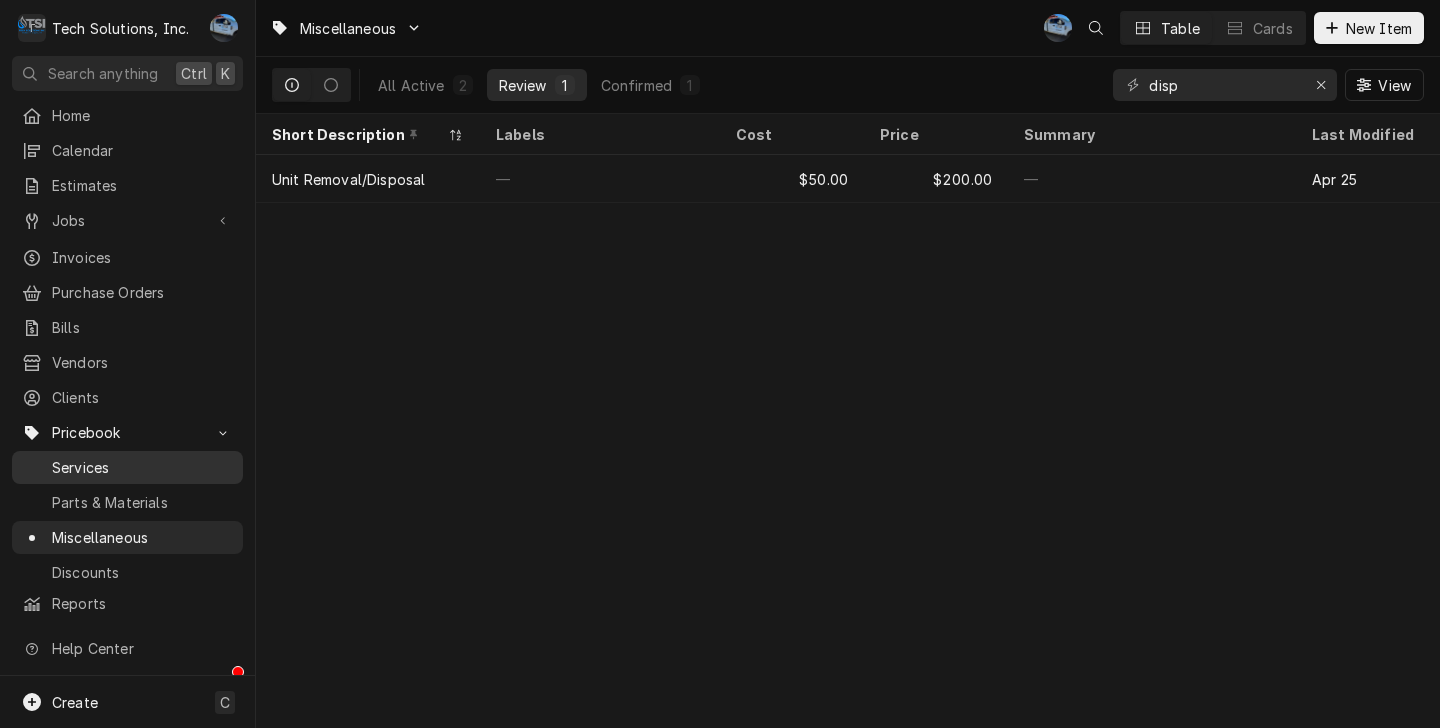 click on "Services" at bounding box center [142, 467] 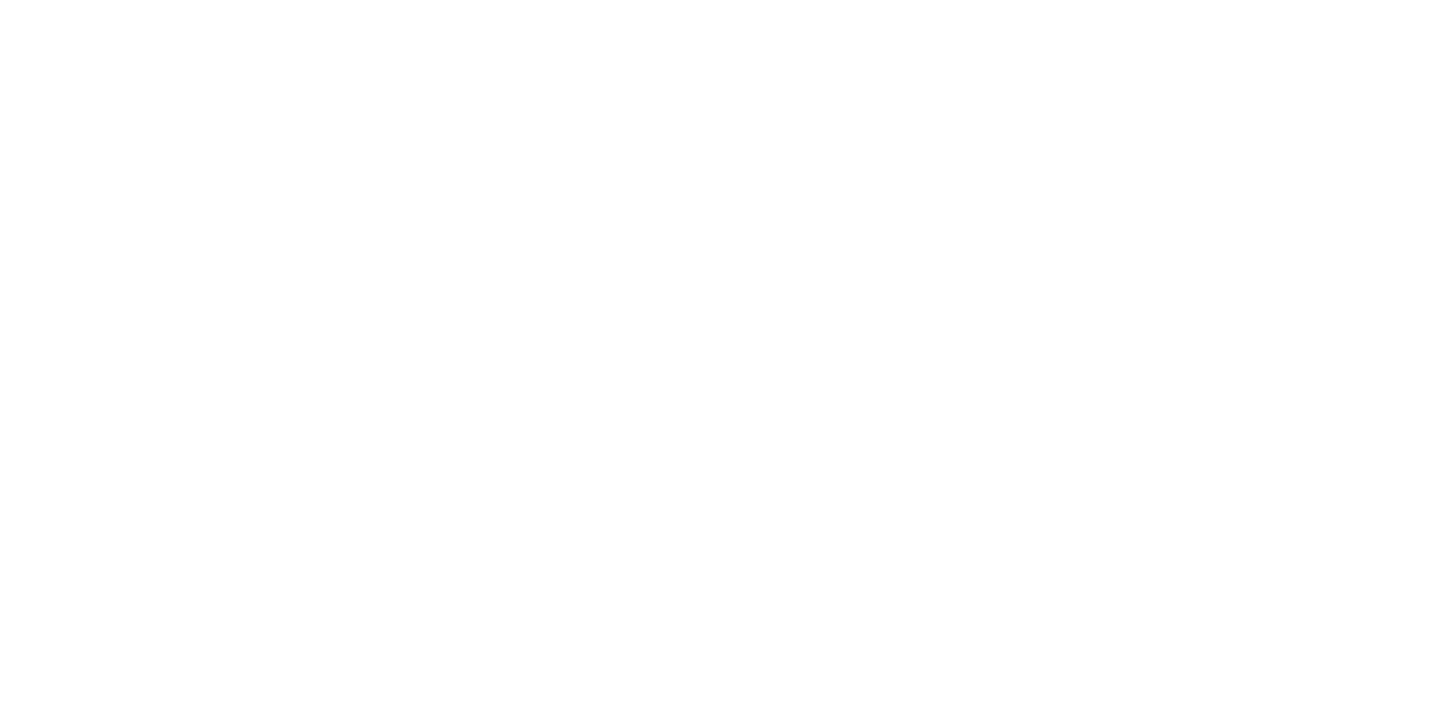 scroll, scrollTop: 0, scrollLeft: 0, axis: both 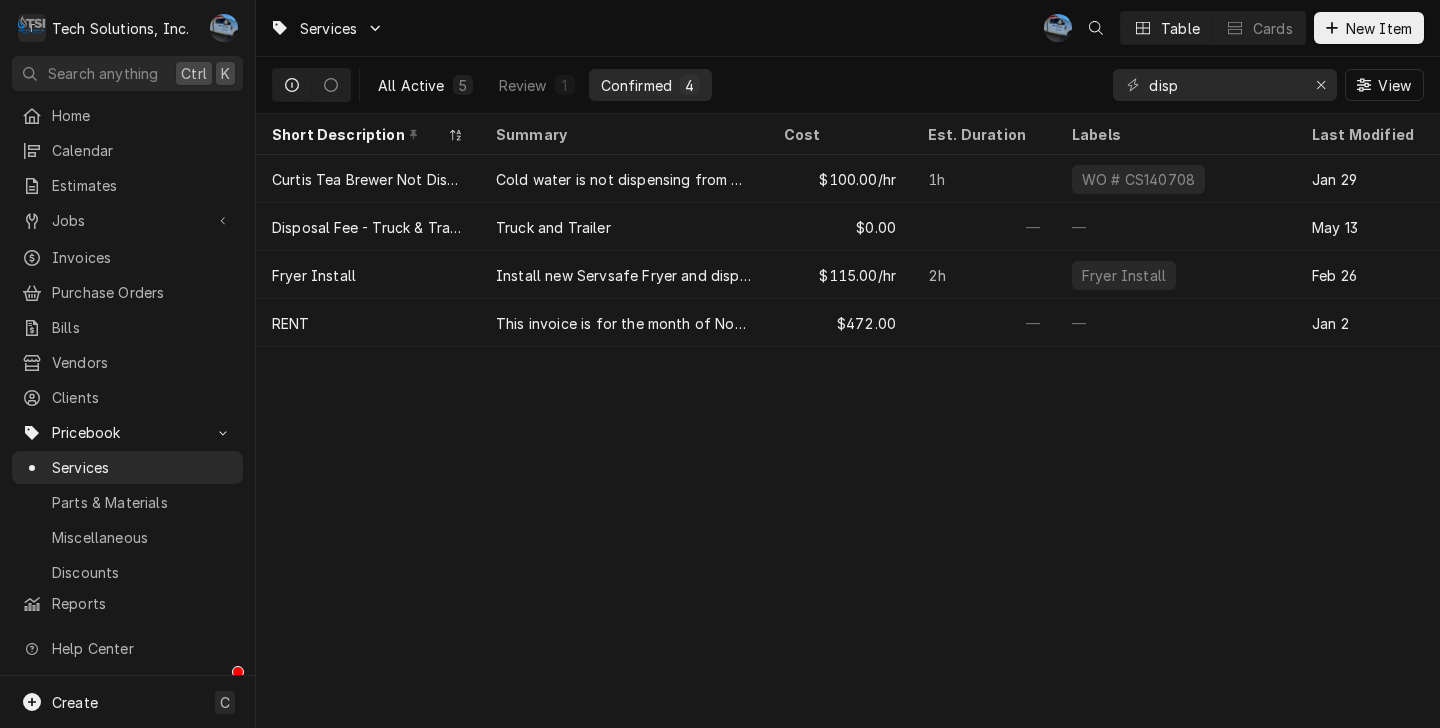 click on "All Active 5" at bounding box center [425, 85] 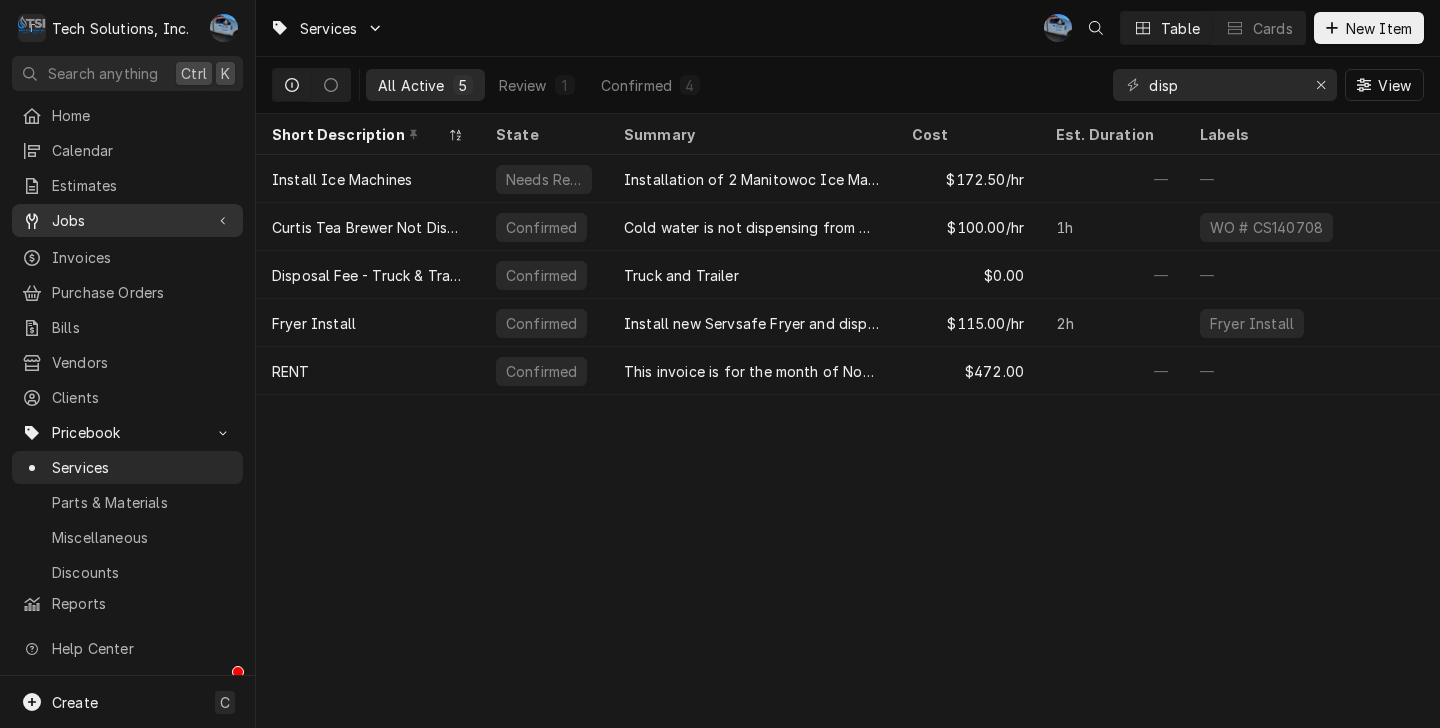 click on "Jobs" at bounding box center (127, 220) 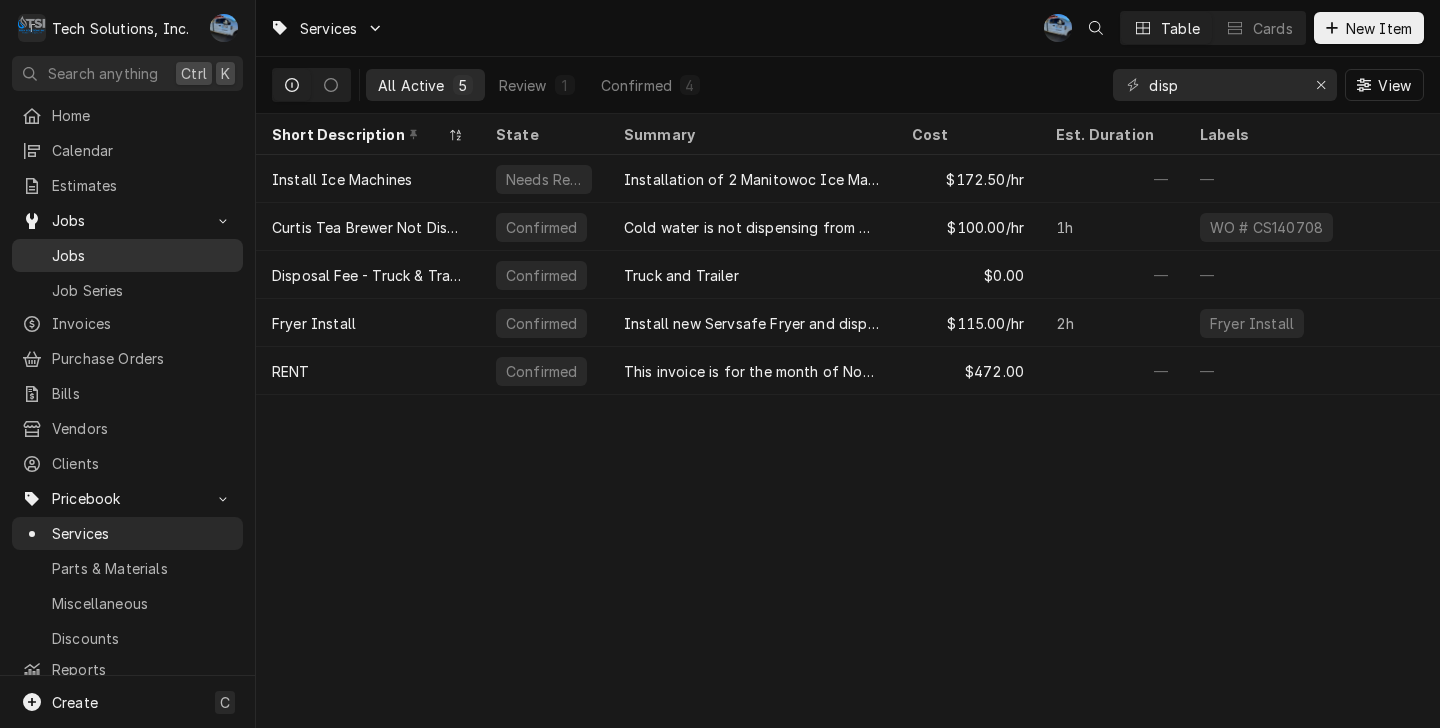 click on "Jobs" at bounding box center (127, 255) 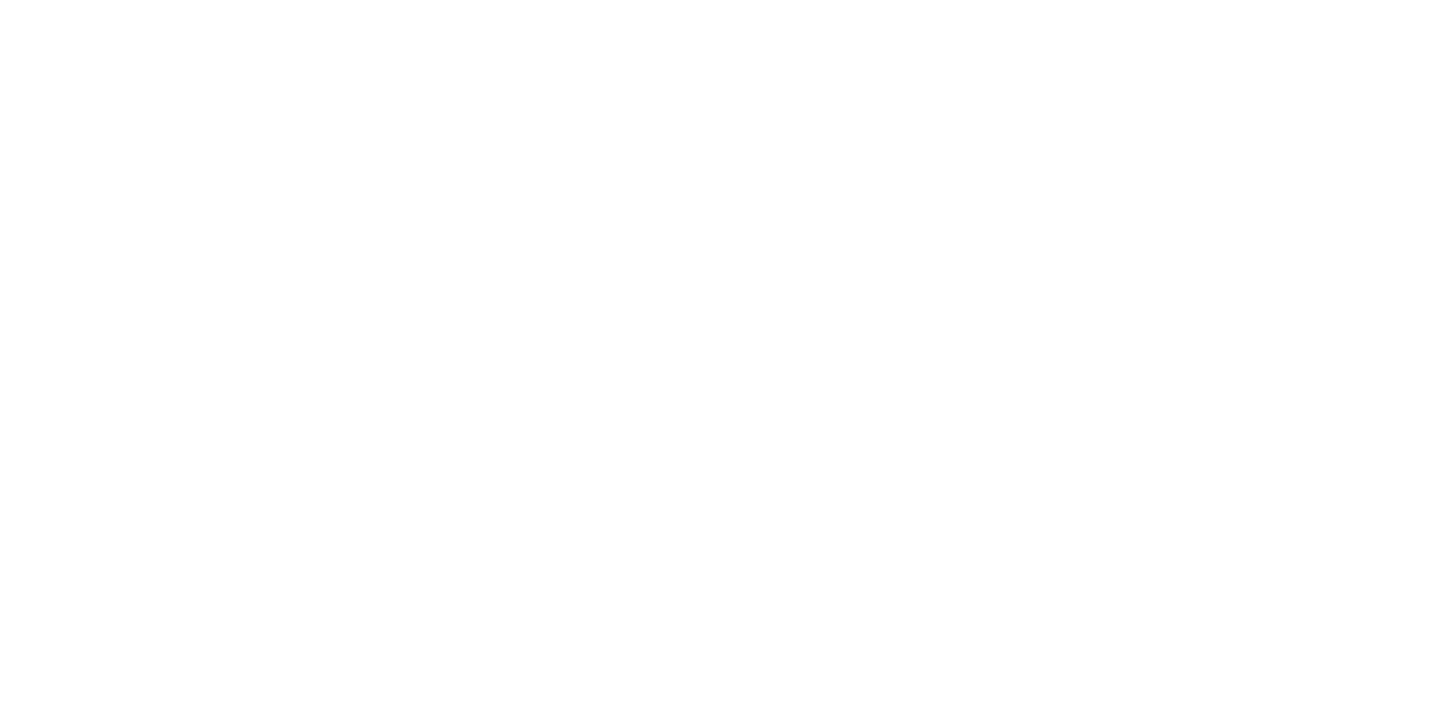 scroll, scrollTop: 0, scrollLeft: 0, axis: both 